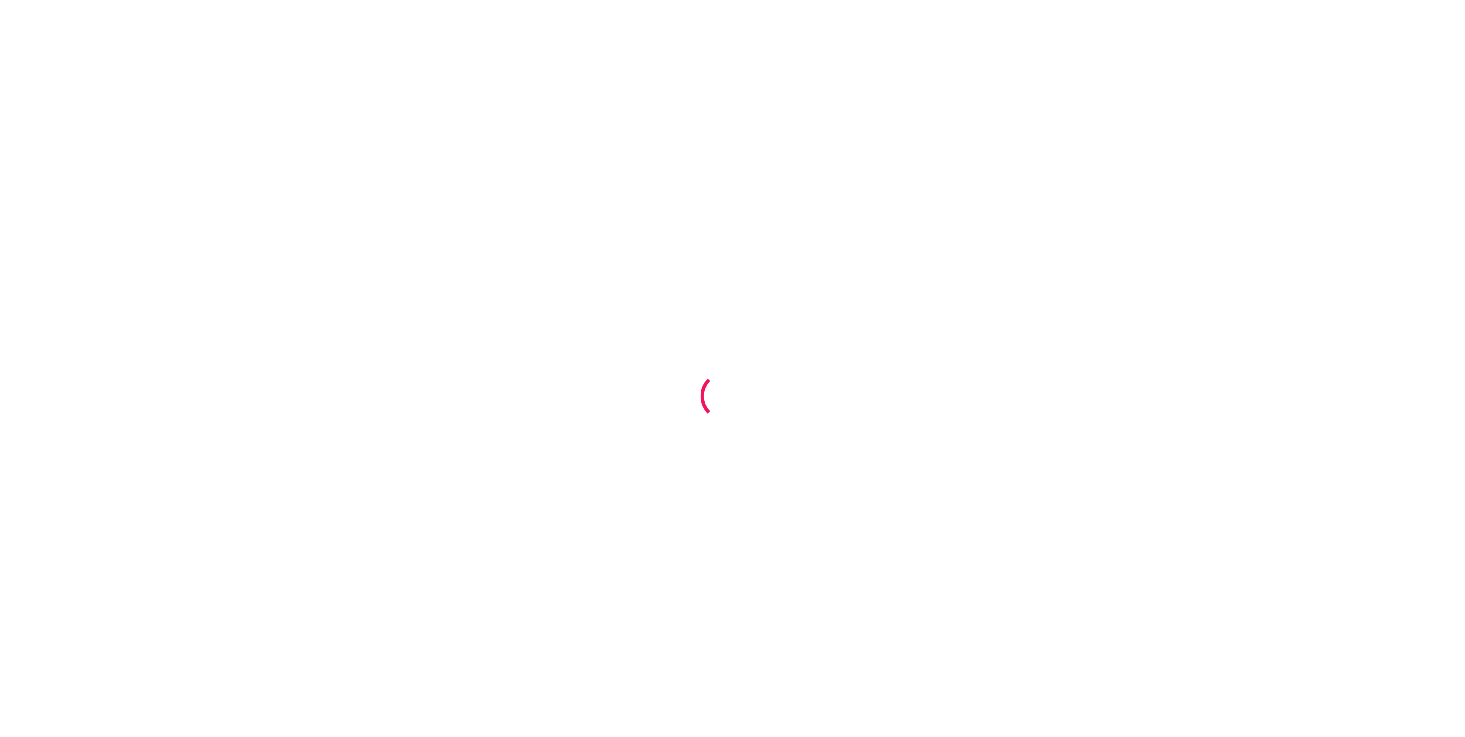 scroll, scrollTop: 0, scrollLeft: 0, axis: both 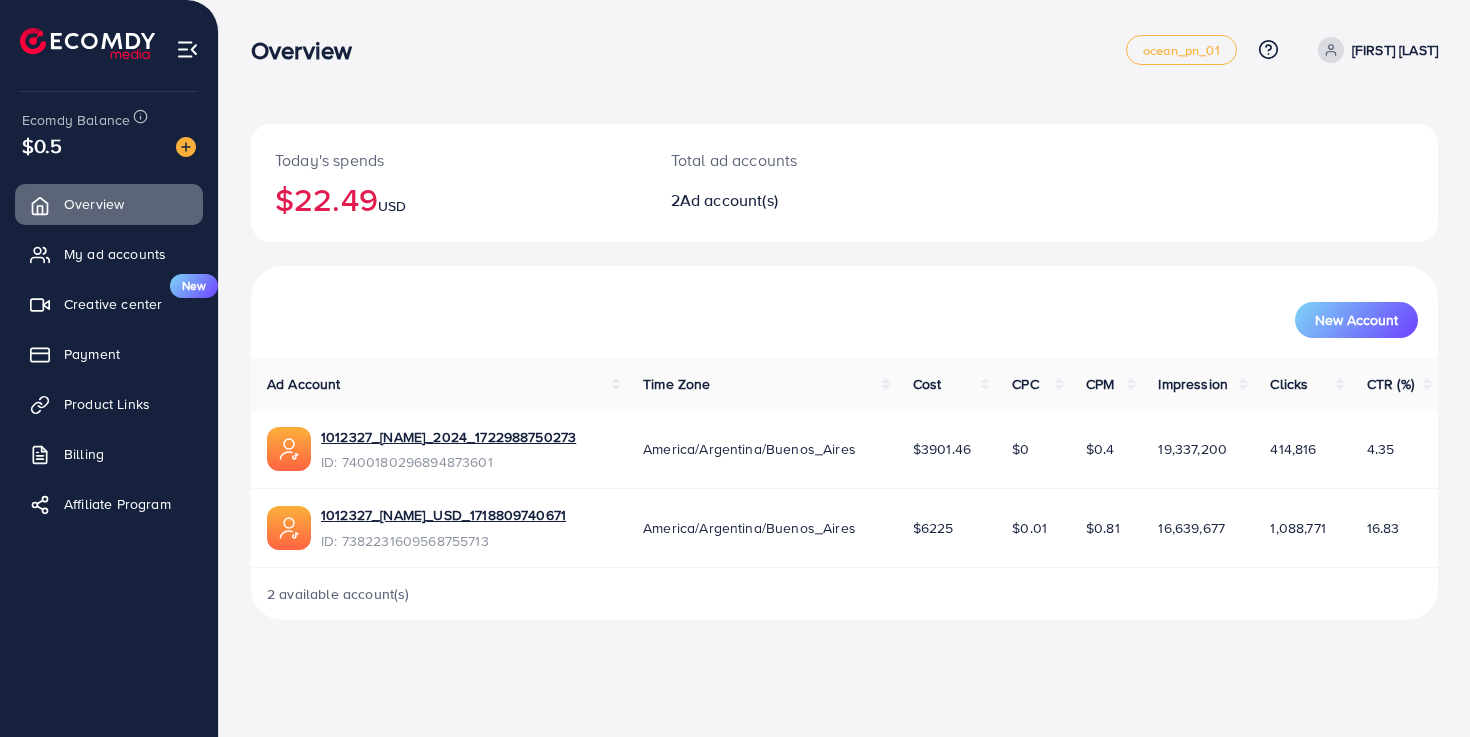 click on "$0.5" at bounding box center (109, 145) 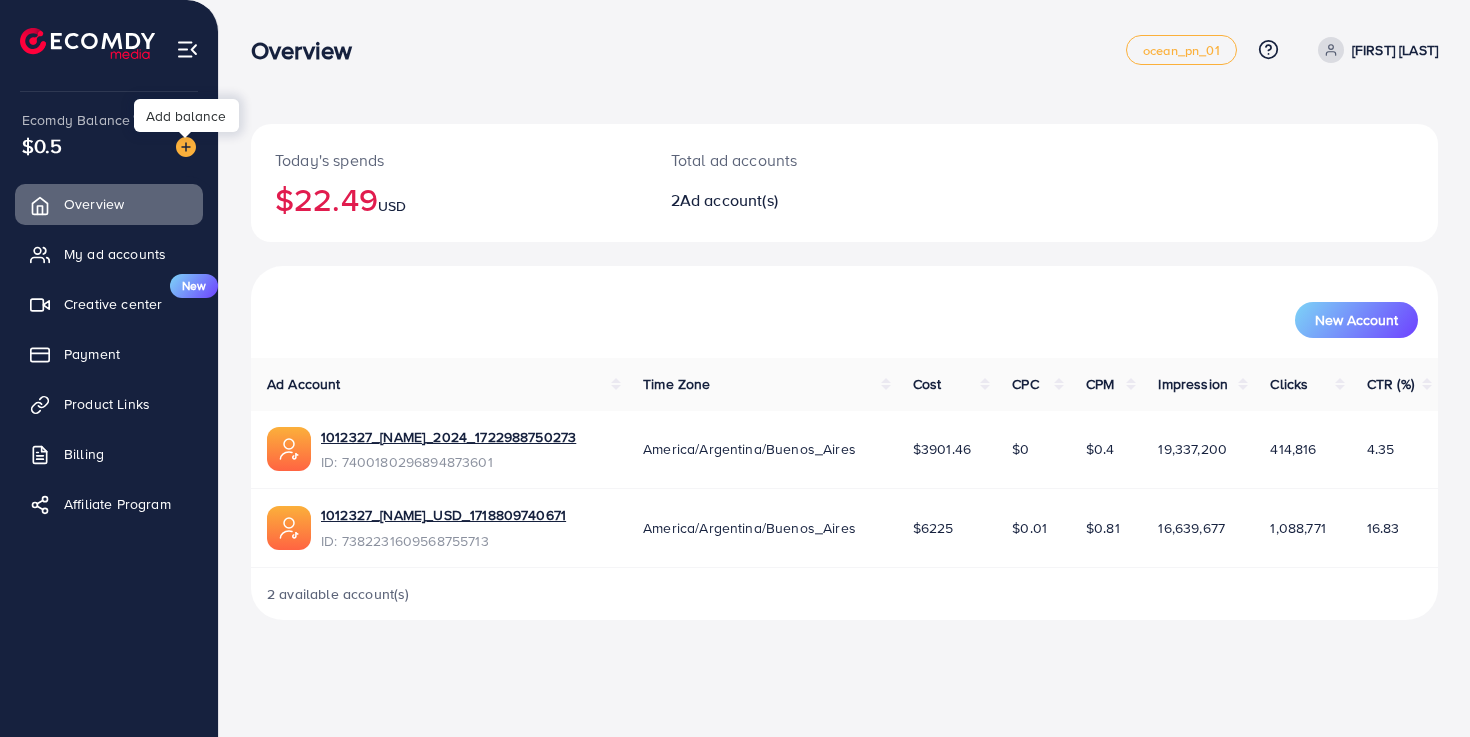 click at bounding box center (186, 147) 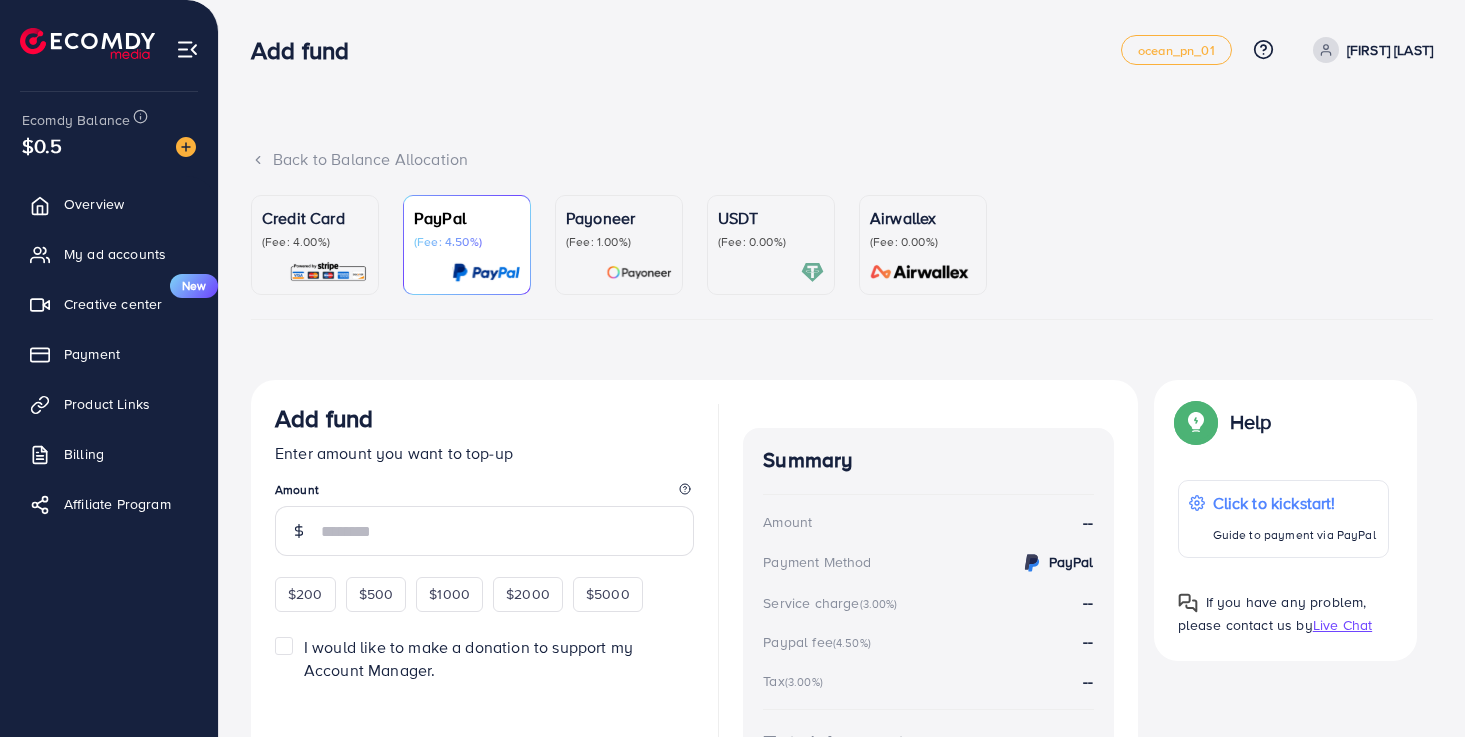 click on "(Fee: 1.00%)" at bounding box center (619, 242) 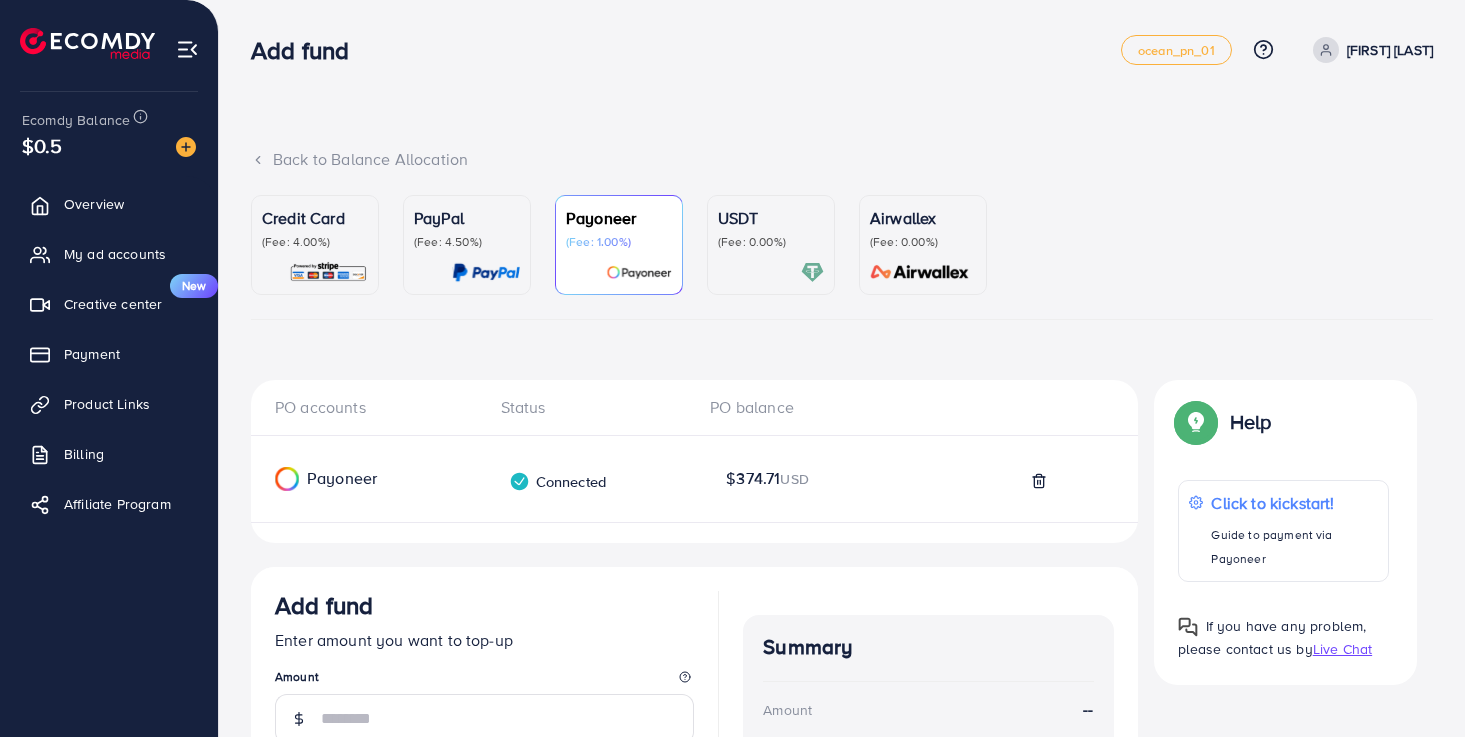 scroll, scrollTop: 204, scrollLeft: 0, axis: vertical 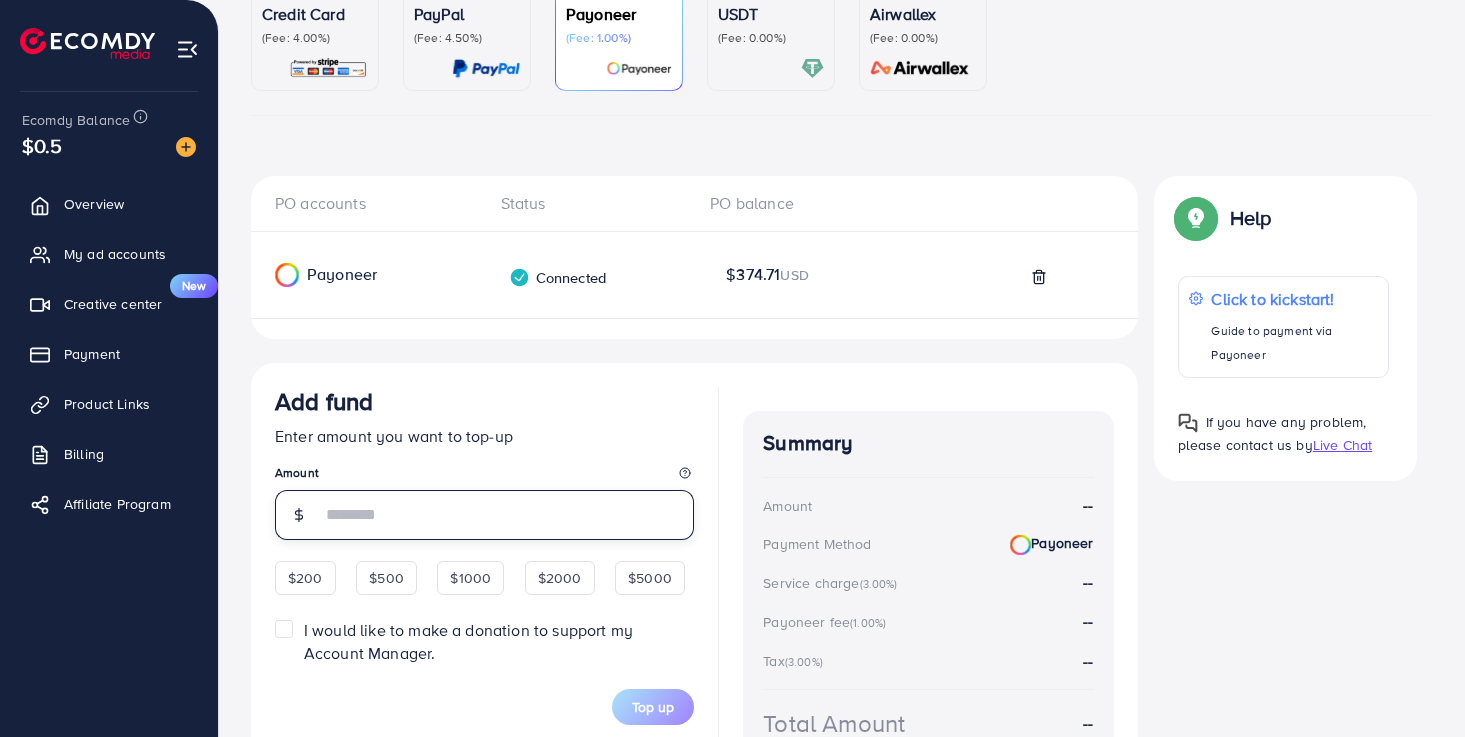 click at bounding box center (507, 515) 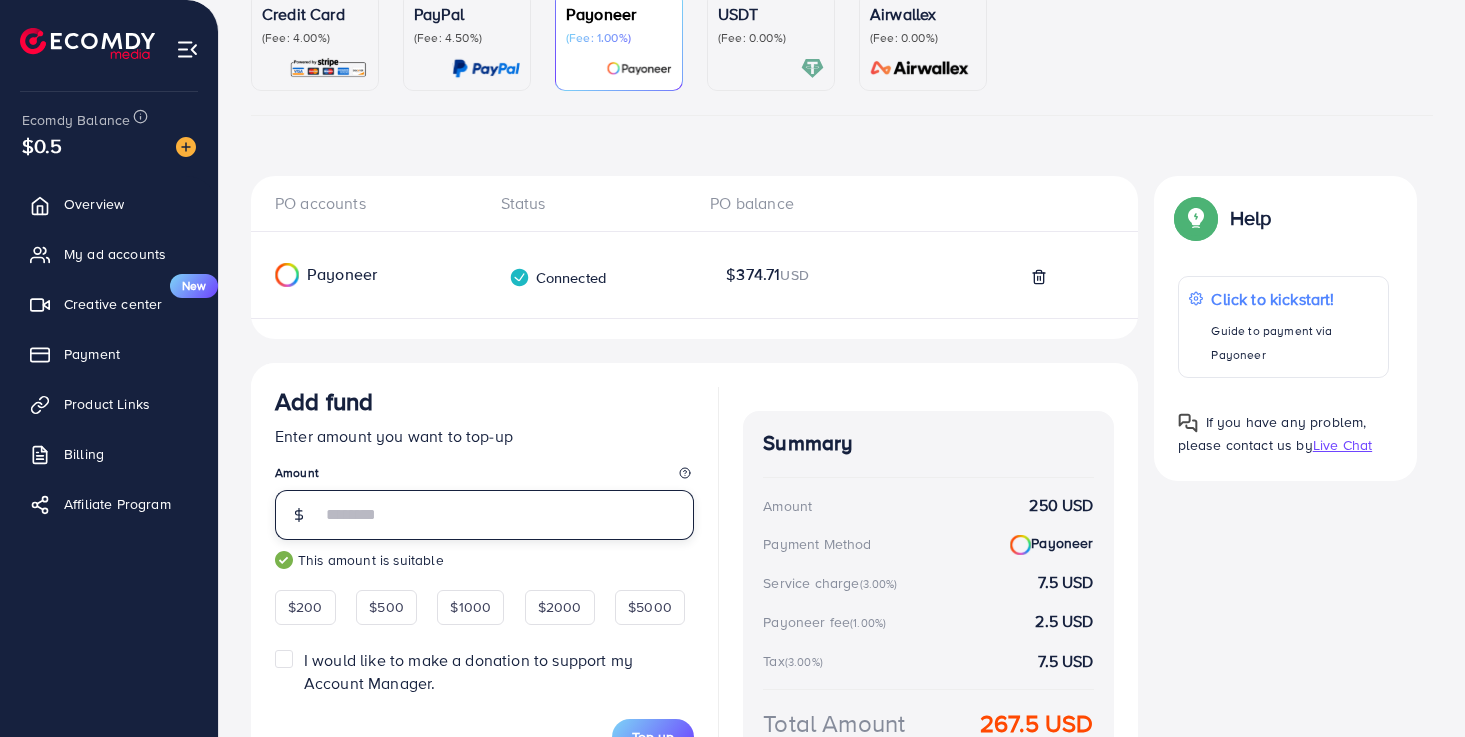 scroll, scrollTop: 371, scrollLeft: 0, axis: vertical 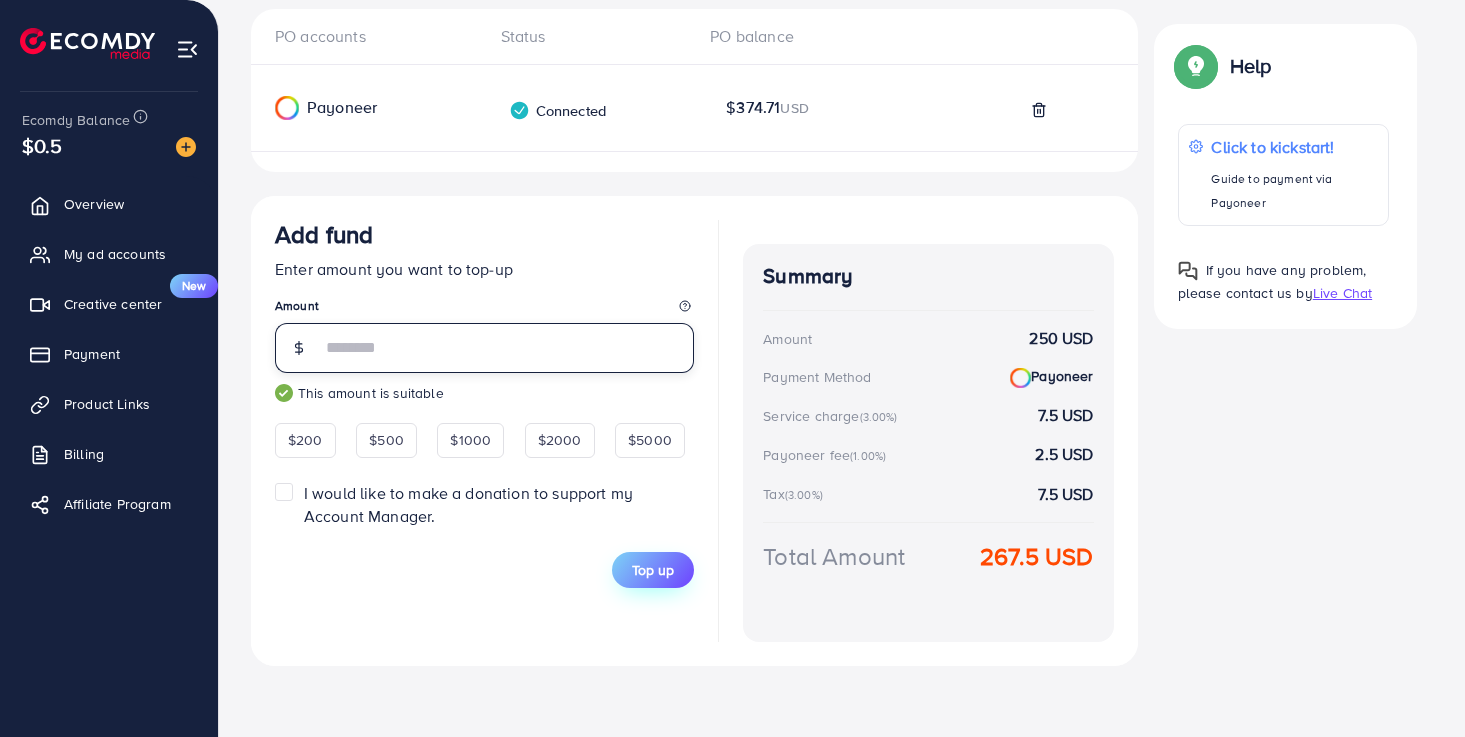 type on "***" 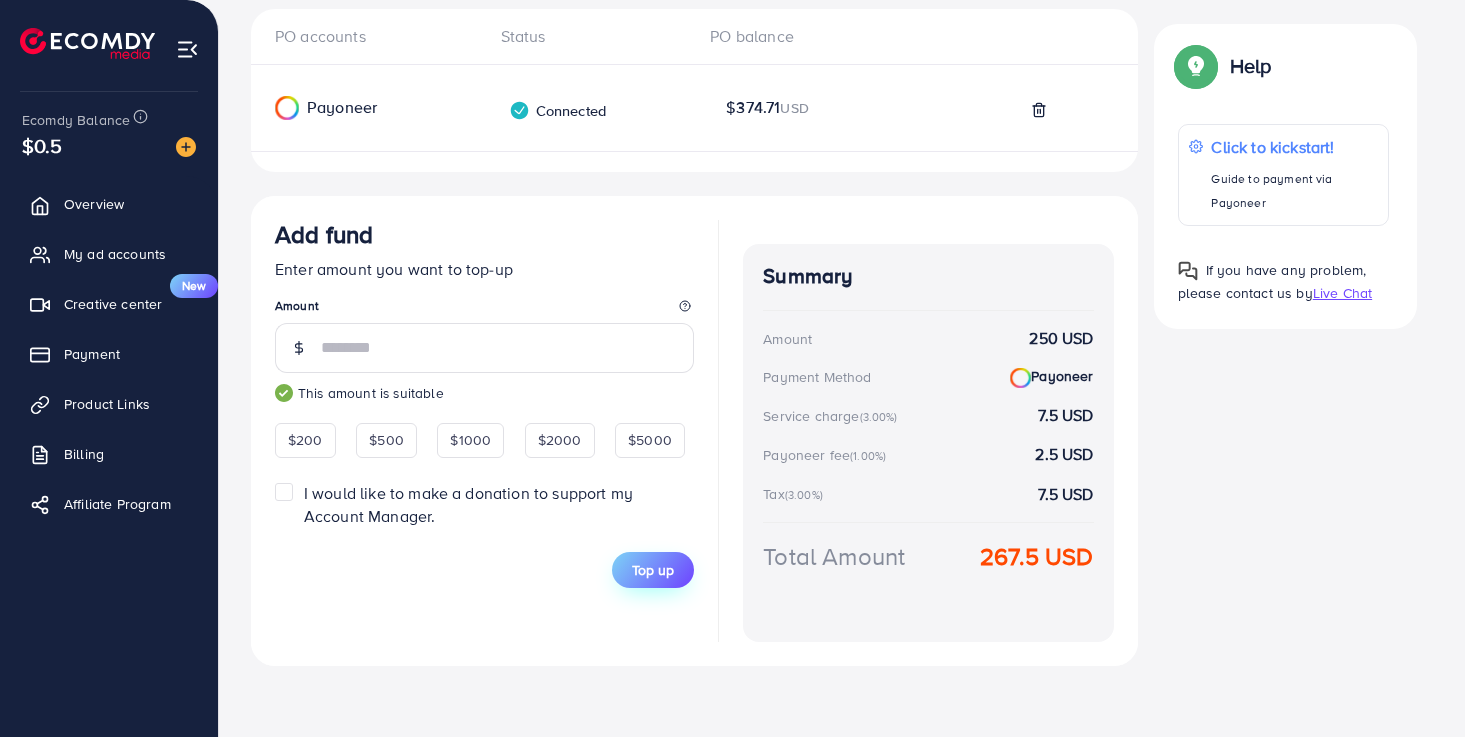 click on "Top up" at bounding box center (653, 570) 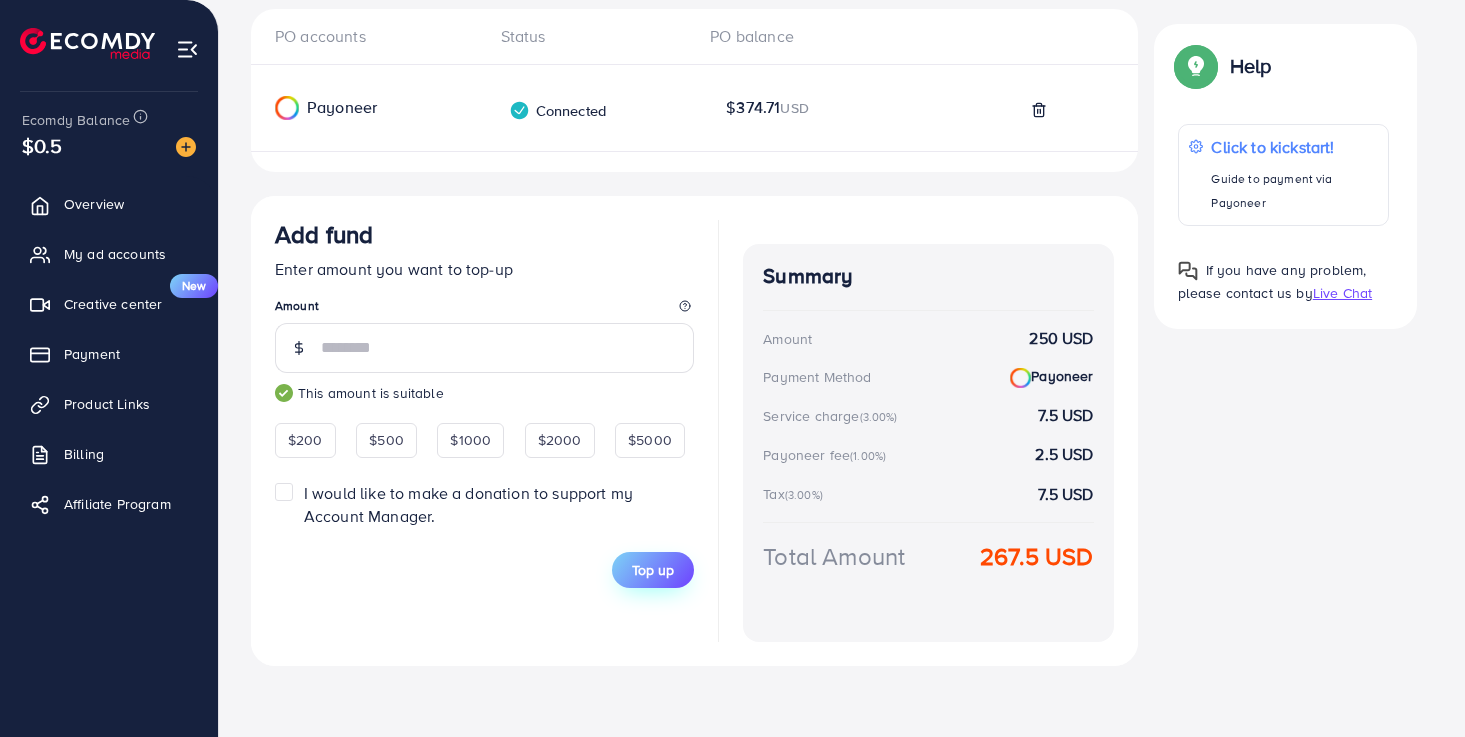 click on "Top up" at bounding box center (653, 570) 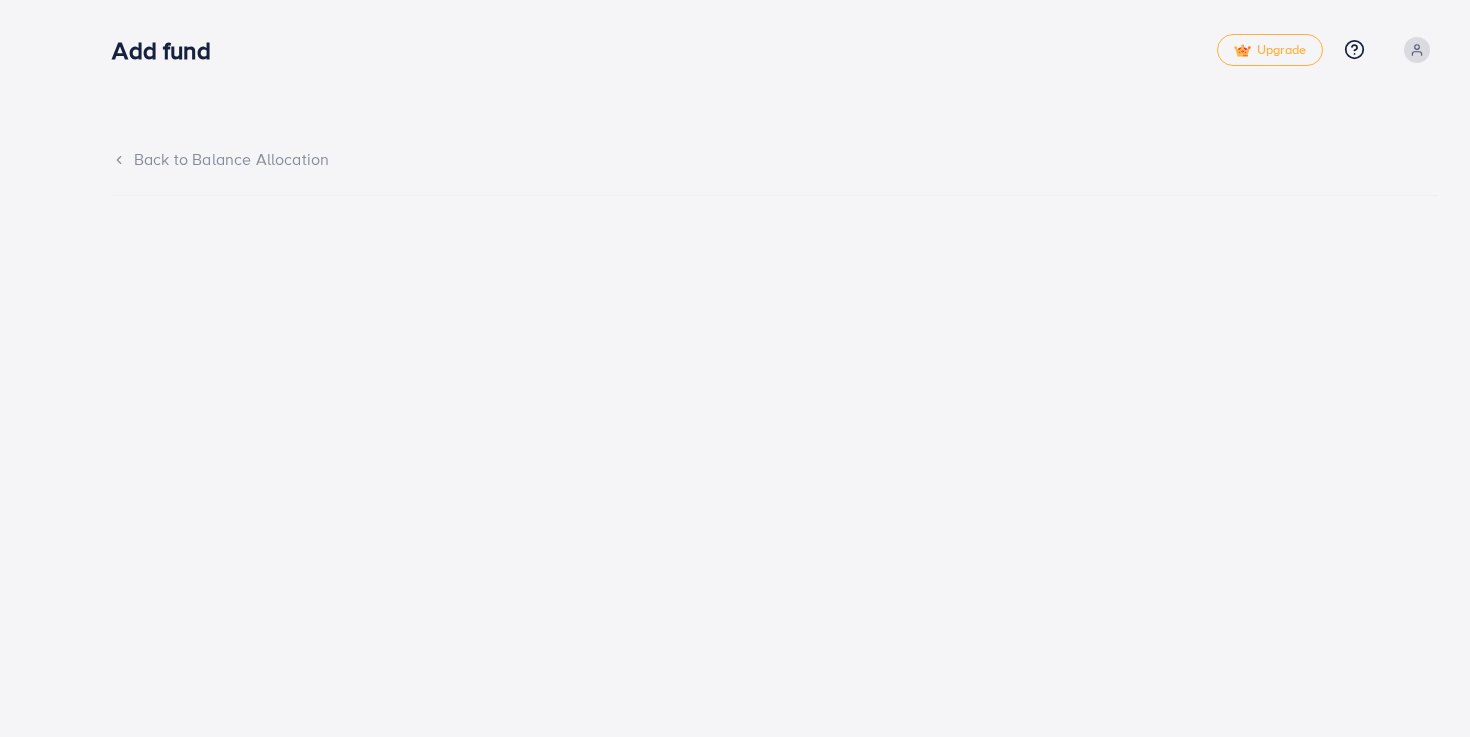 scroll, scrollTop: 0, scrollLeft: 0, axis: both 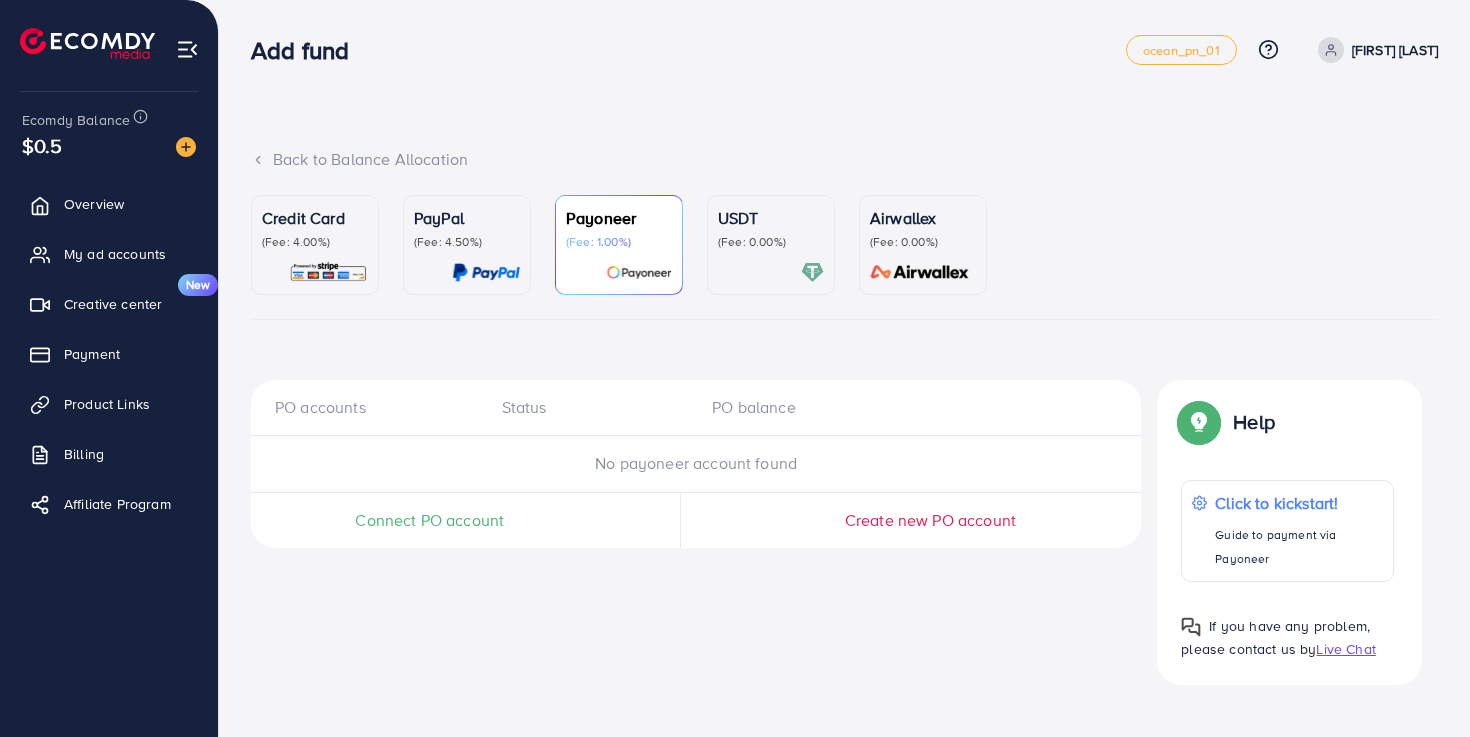 click on "Connect PO account" at bounding box center (429, 520) 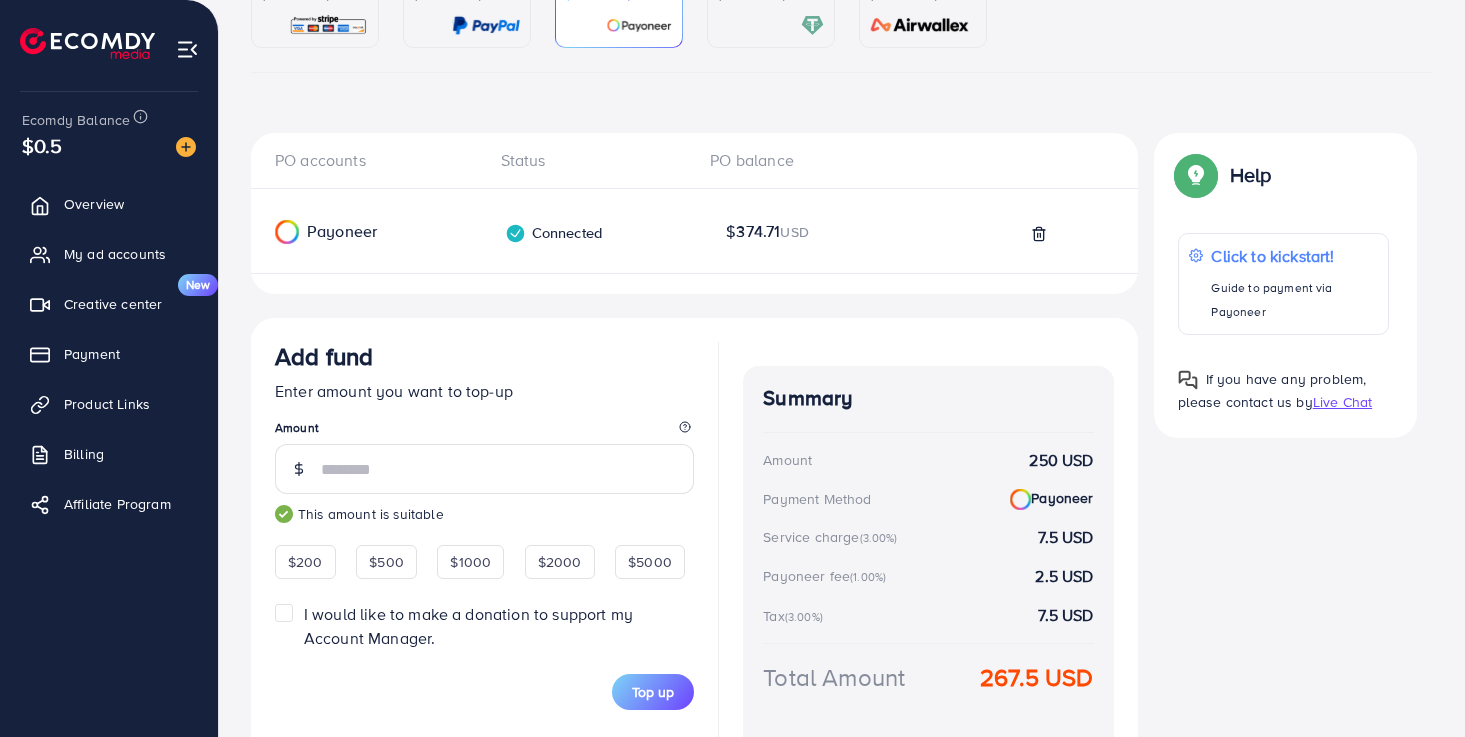 scroll, scrollTop: 369, scrollLeft: 0, axis: vertical 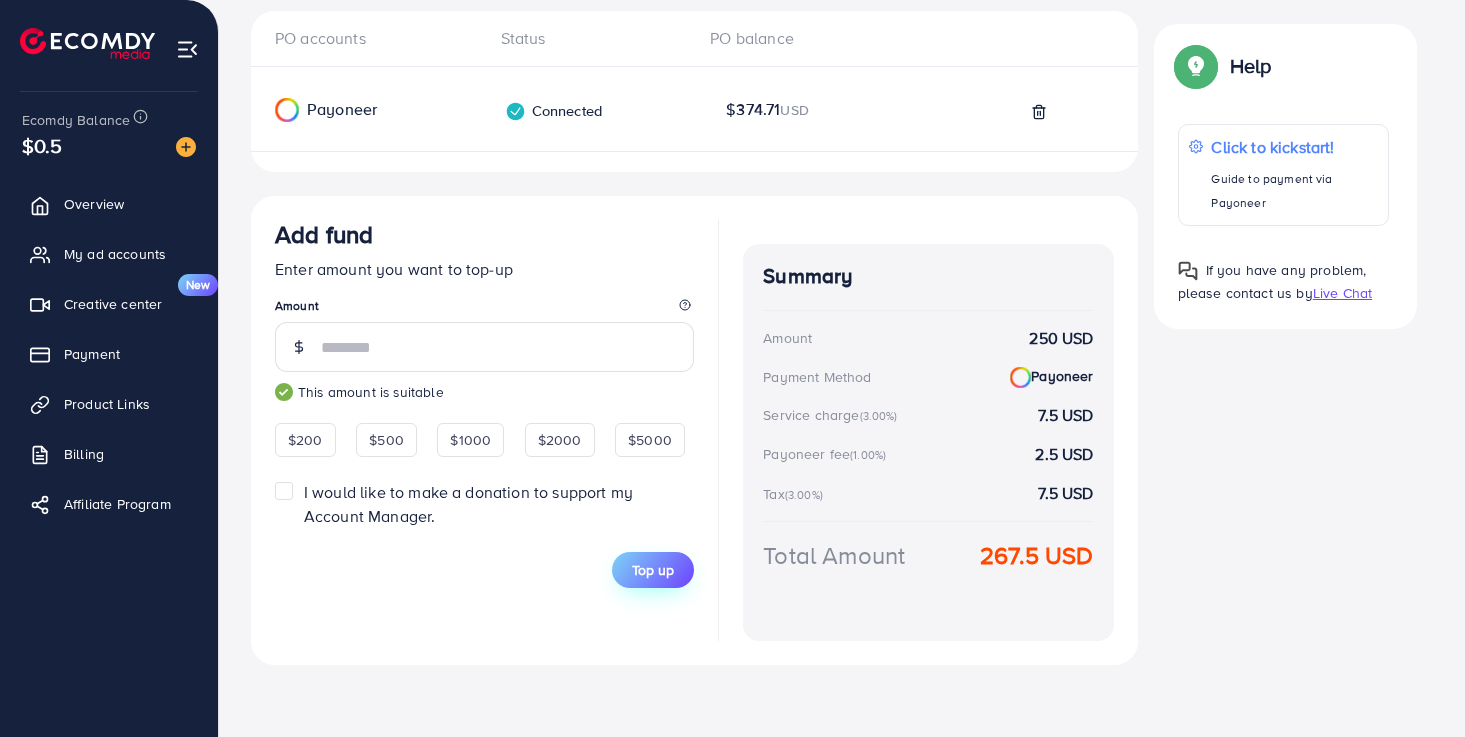 type on "***" 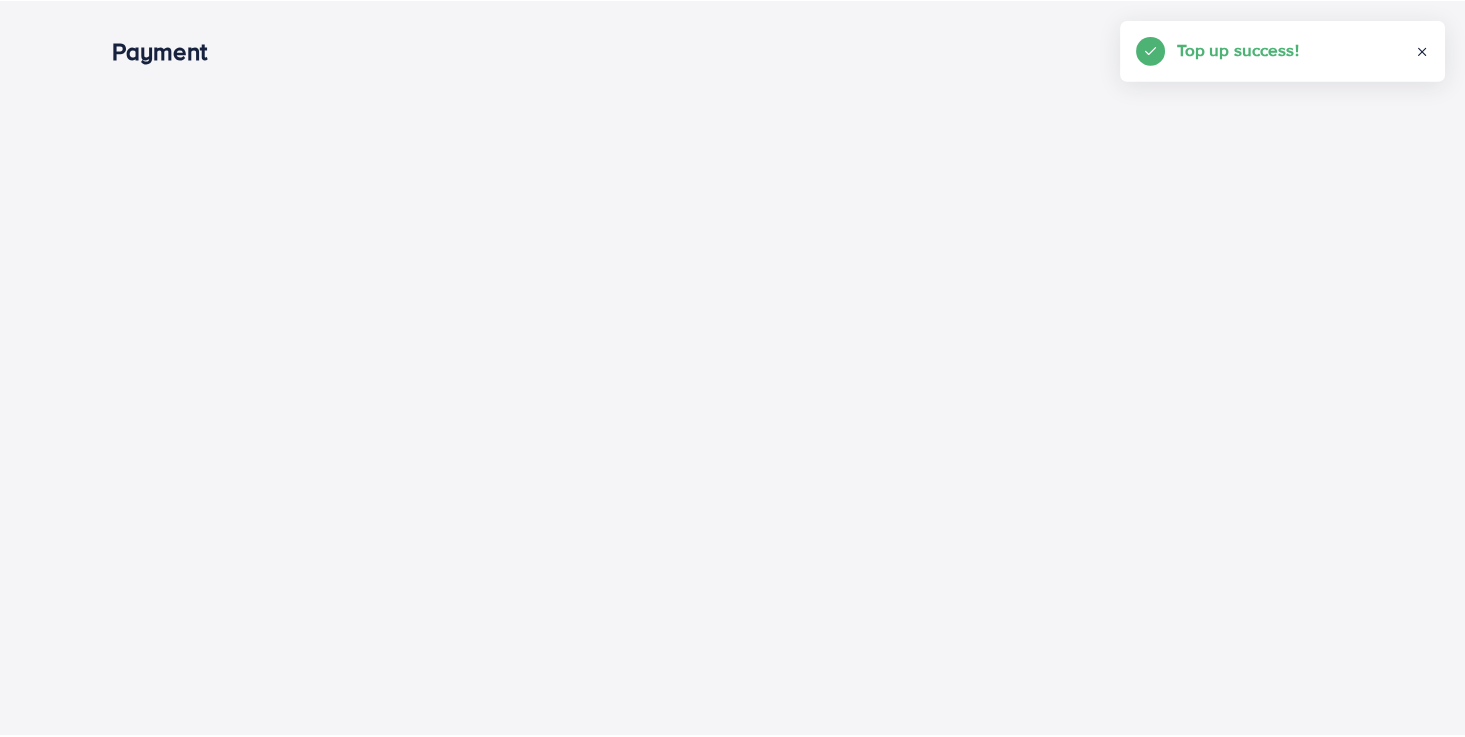 scroll, scrollTop: 0, scrollLeft: 0, axis: both 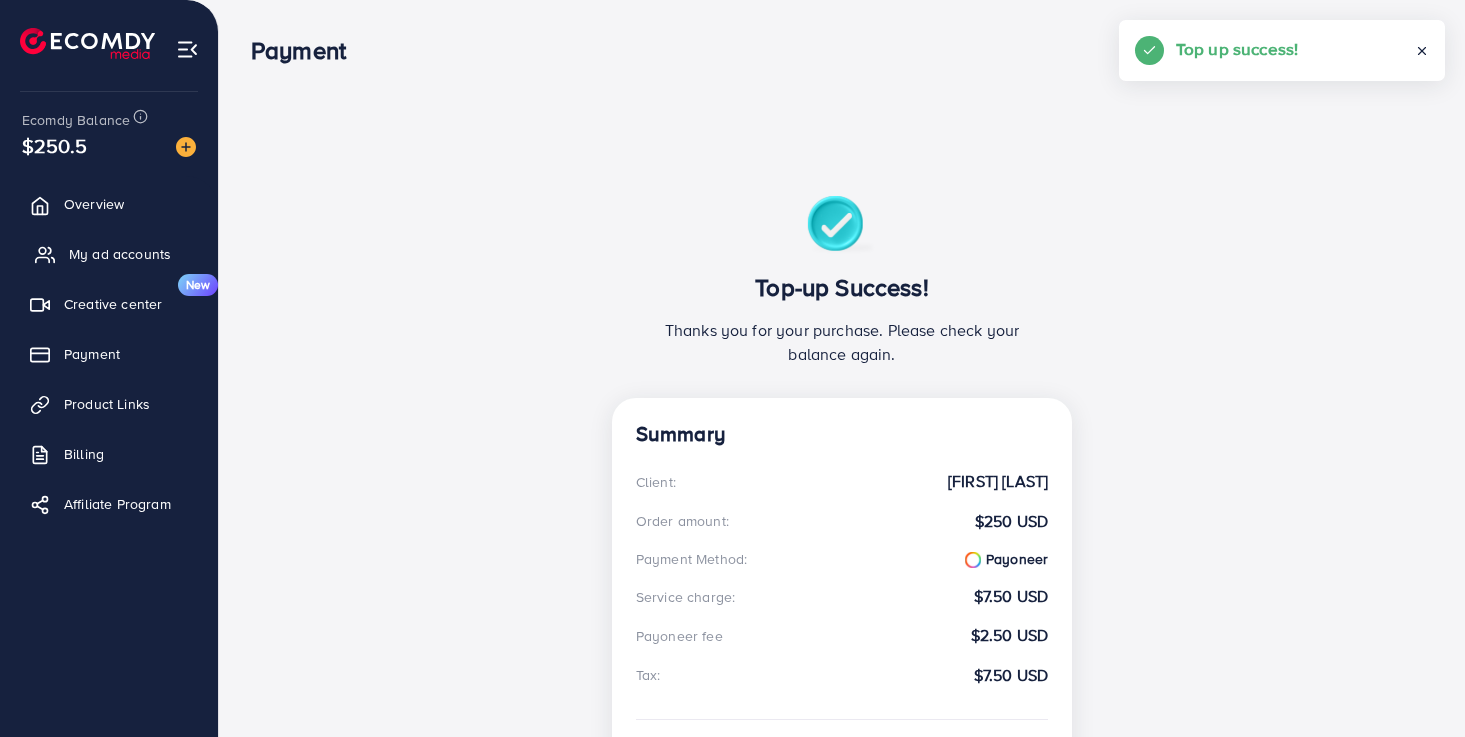 click on "My ad accounts" at bounding box center [120, 254] 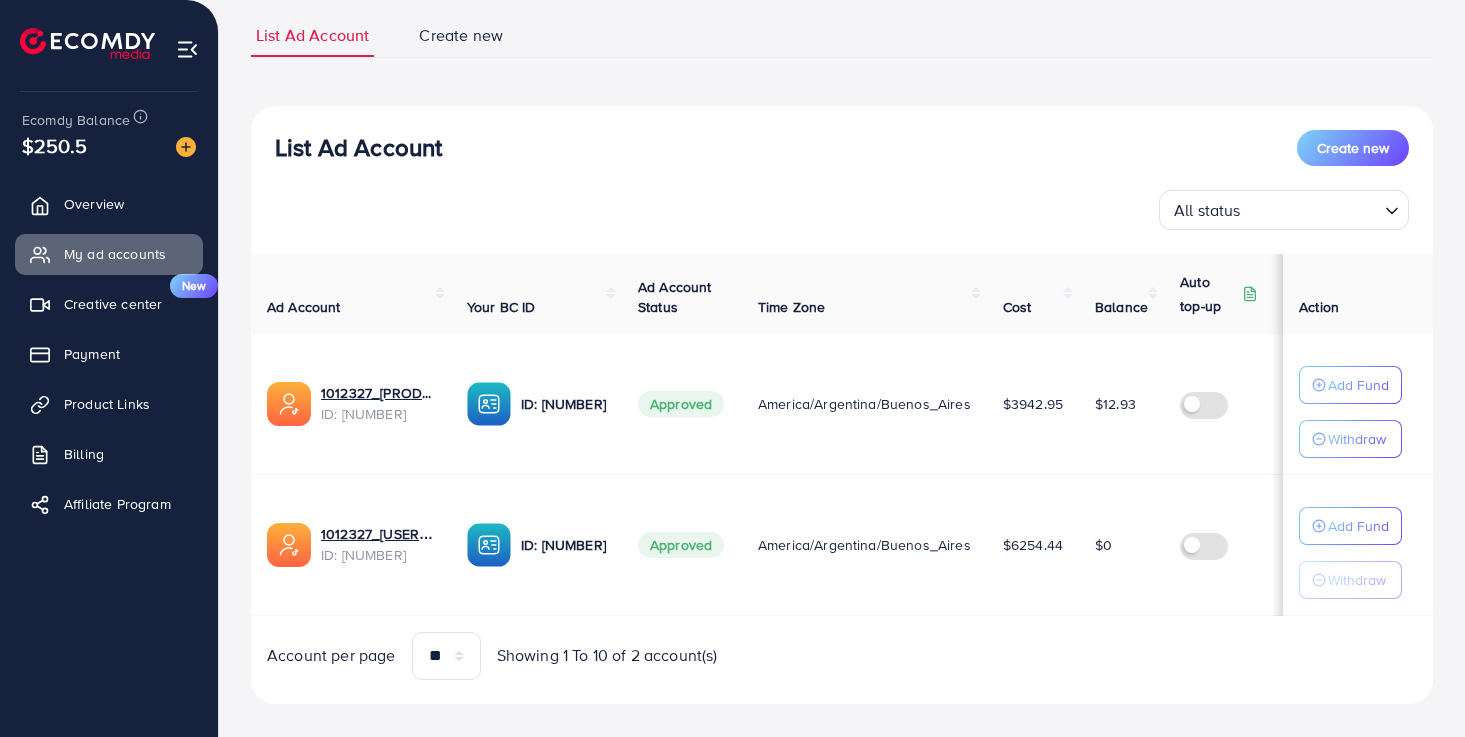 scroll, scrollTop: 138, scrollLeft: 0, axis: vertical 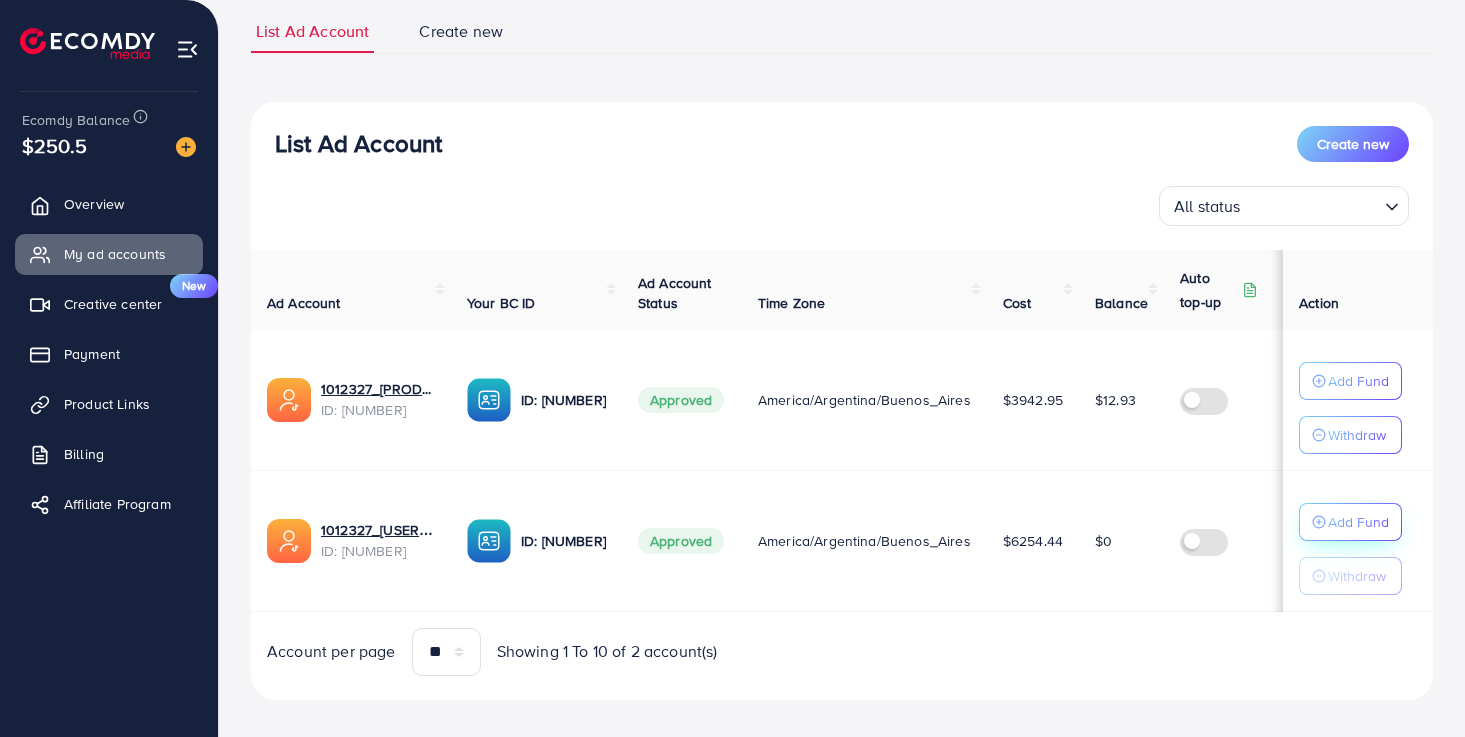 click on "Add Fund" at bounding box center [1358, 381] 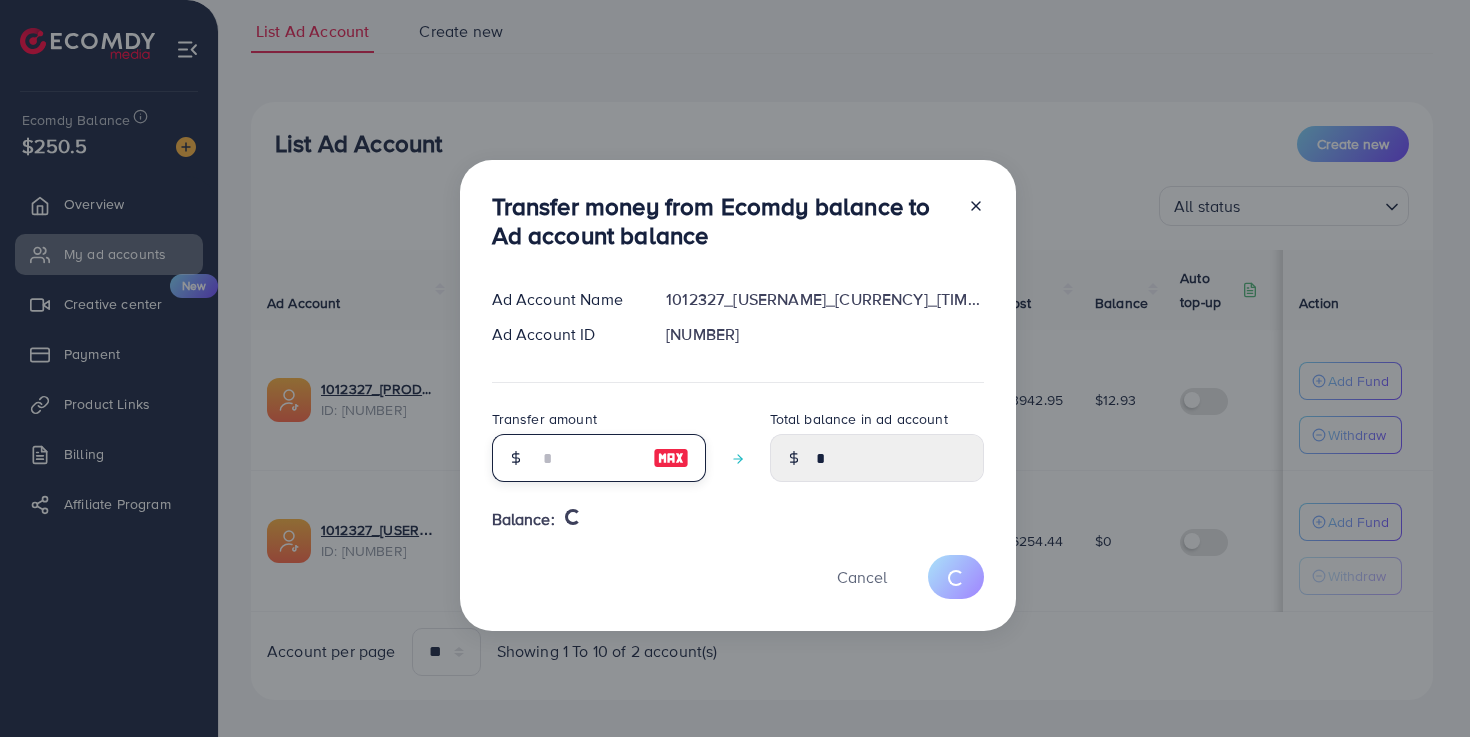 click at bounding box center (588, 458) 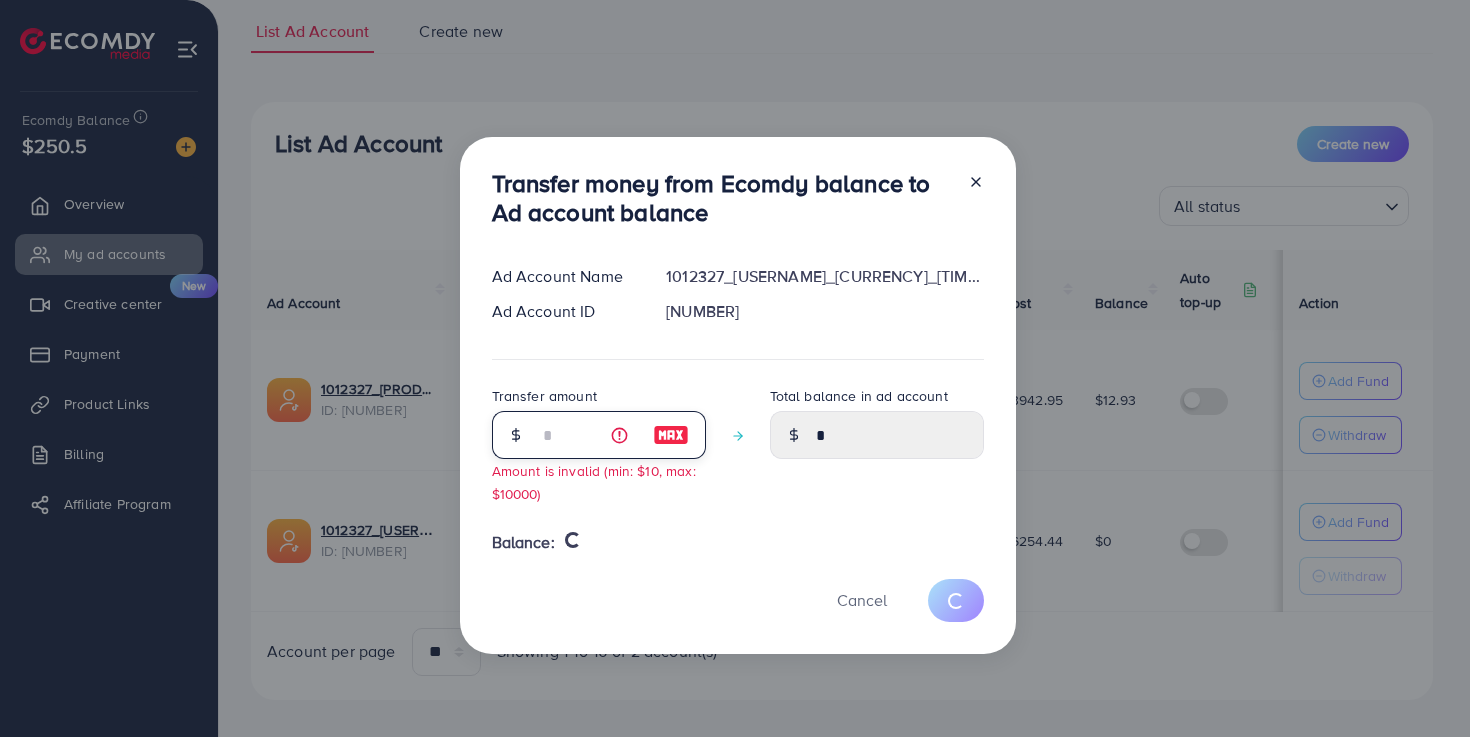 type on "****" 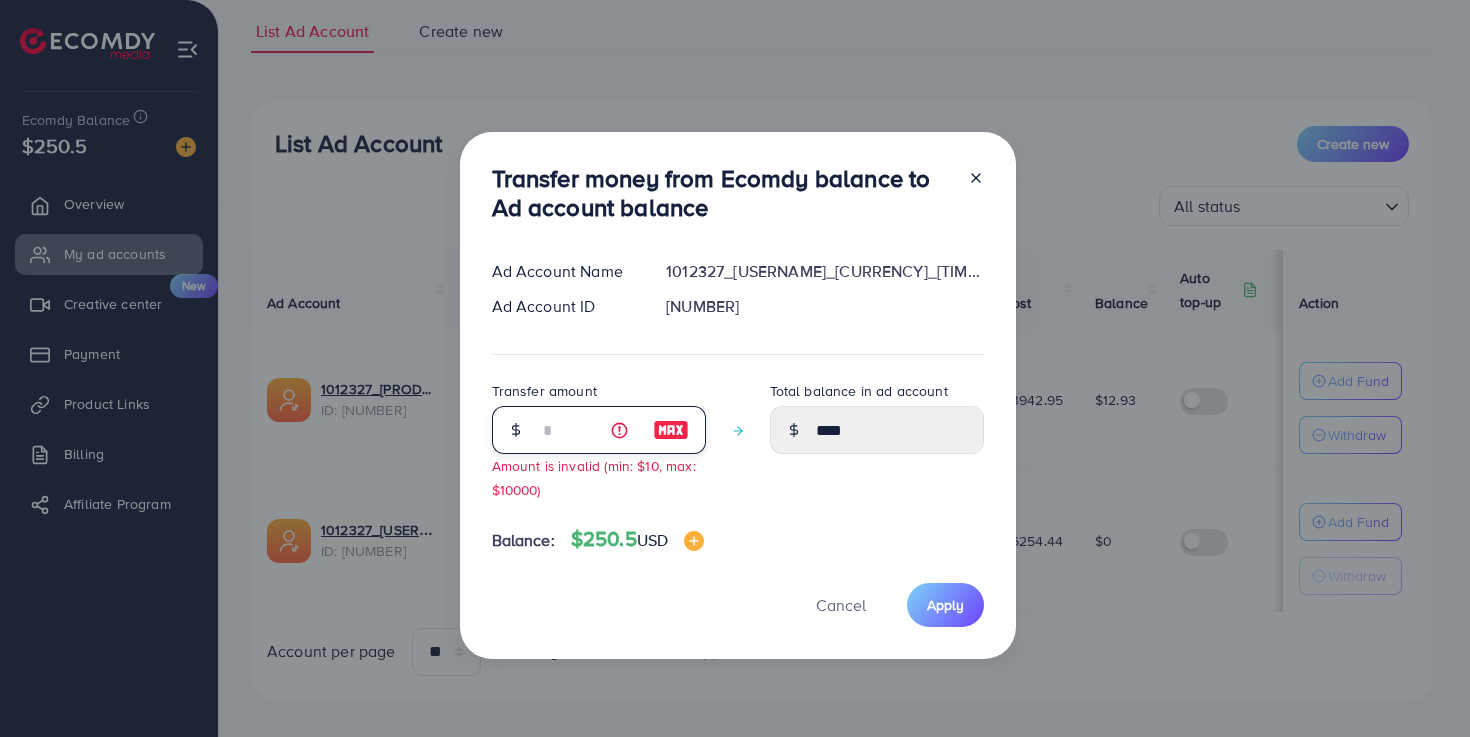 type on "**" 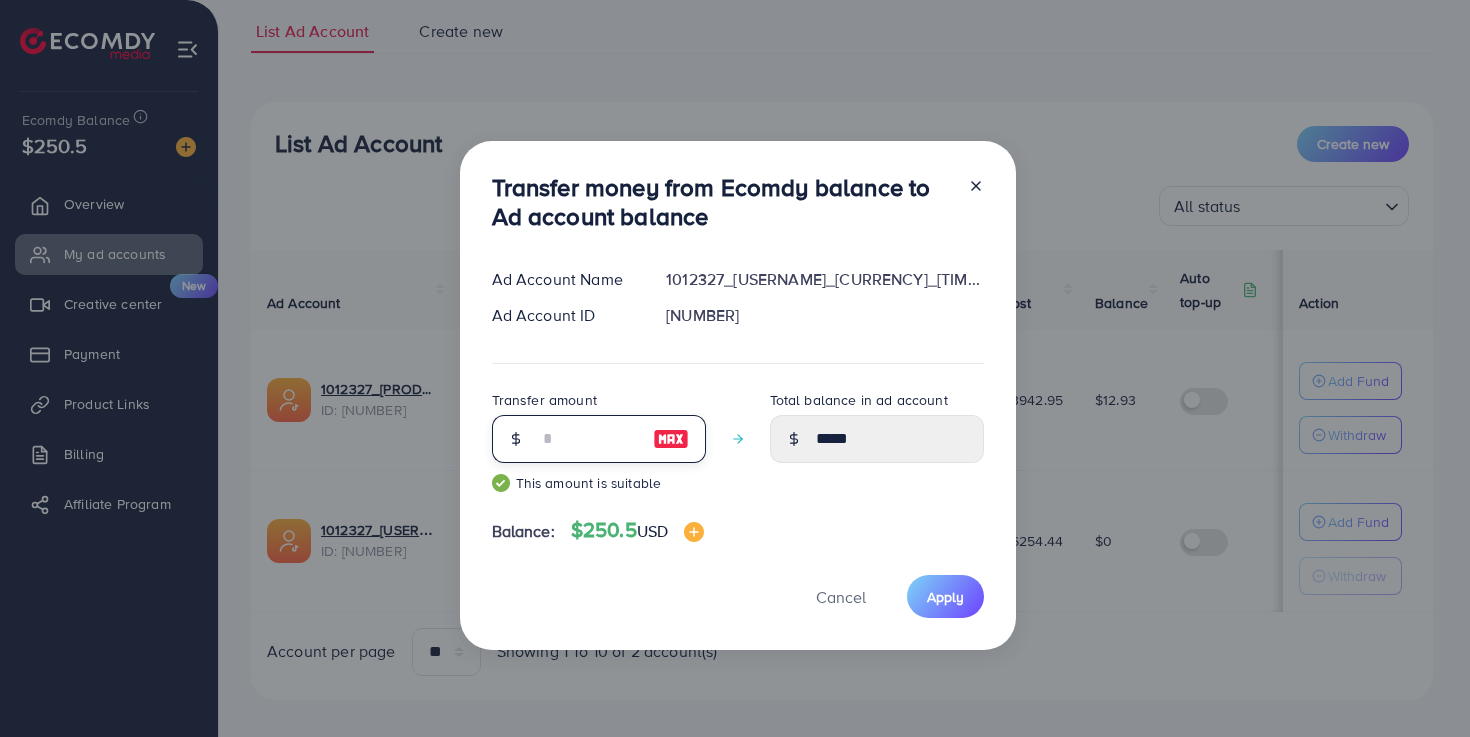 type on "***" 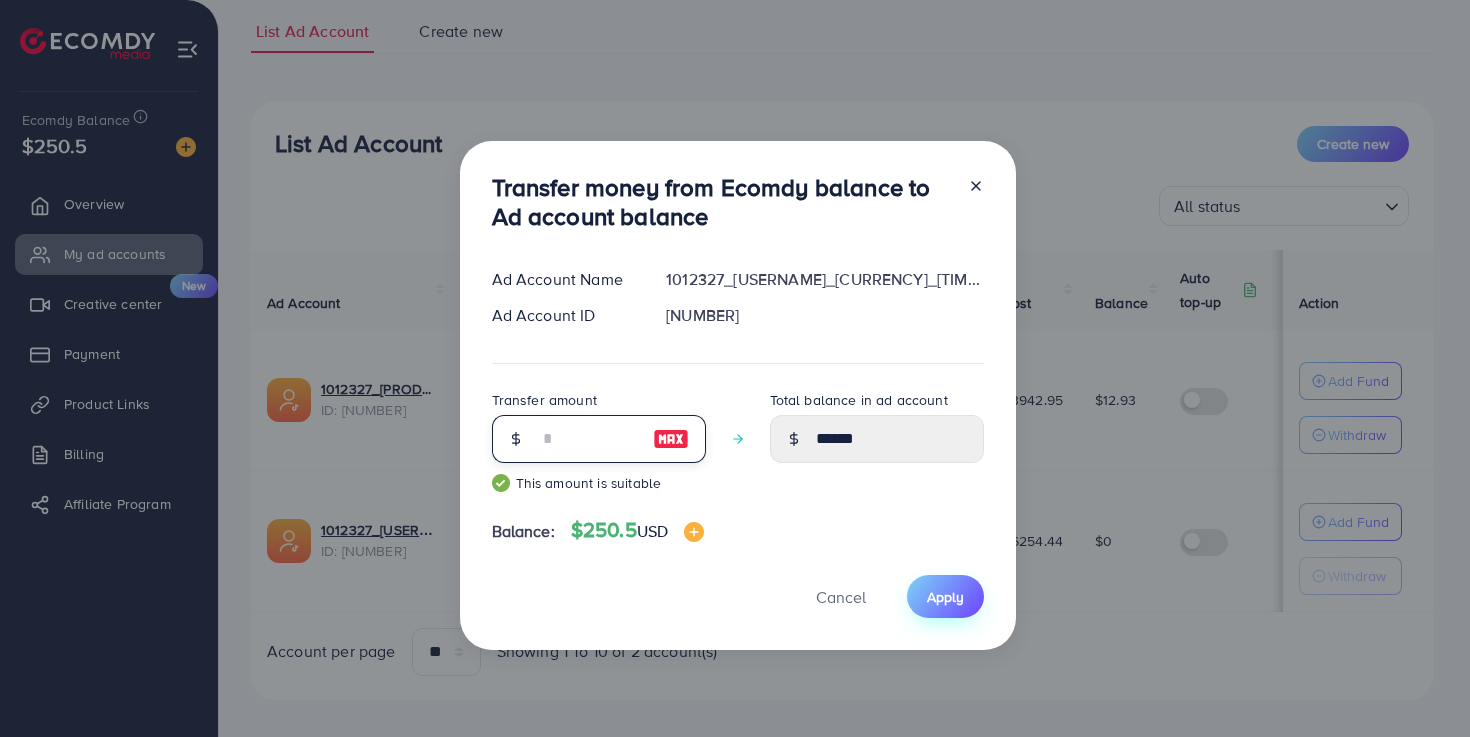 type on "***" 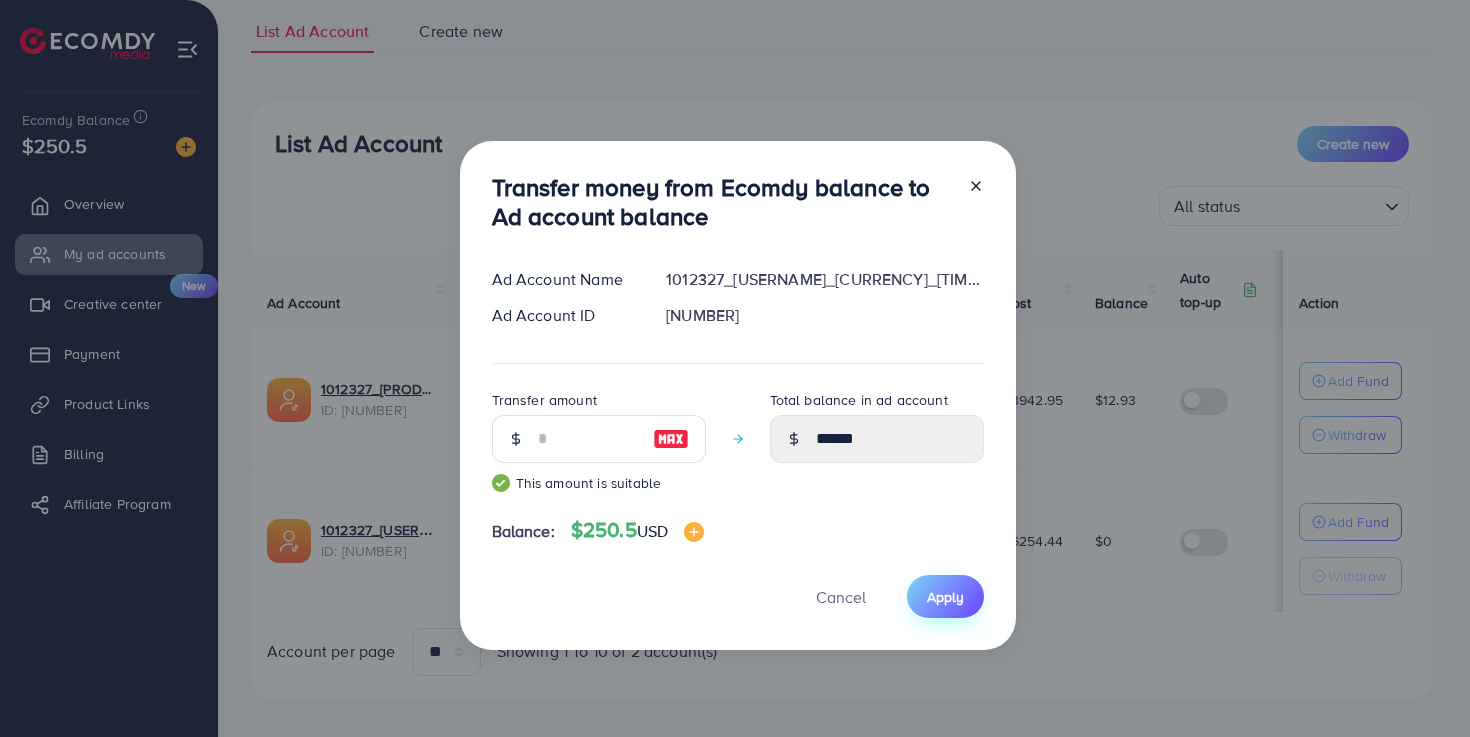 click on "Apply" at bounding box center [945, 596] 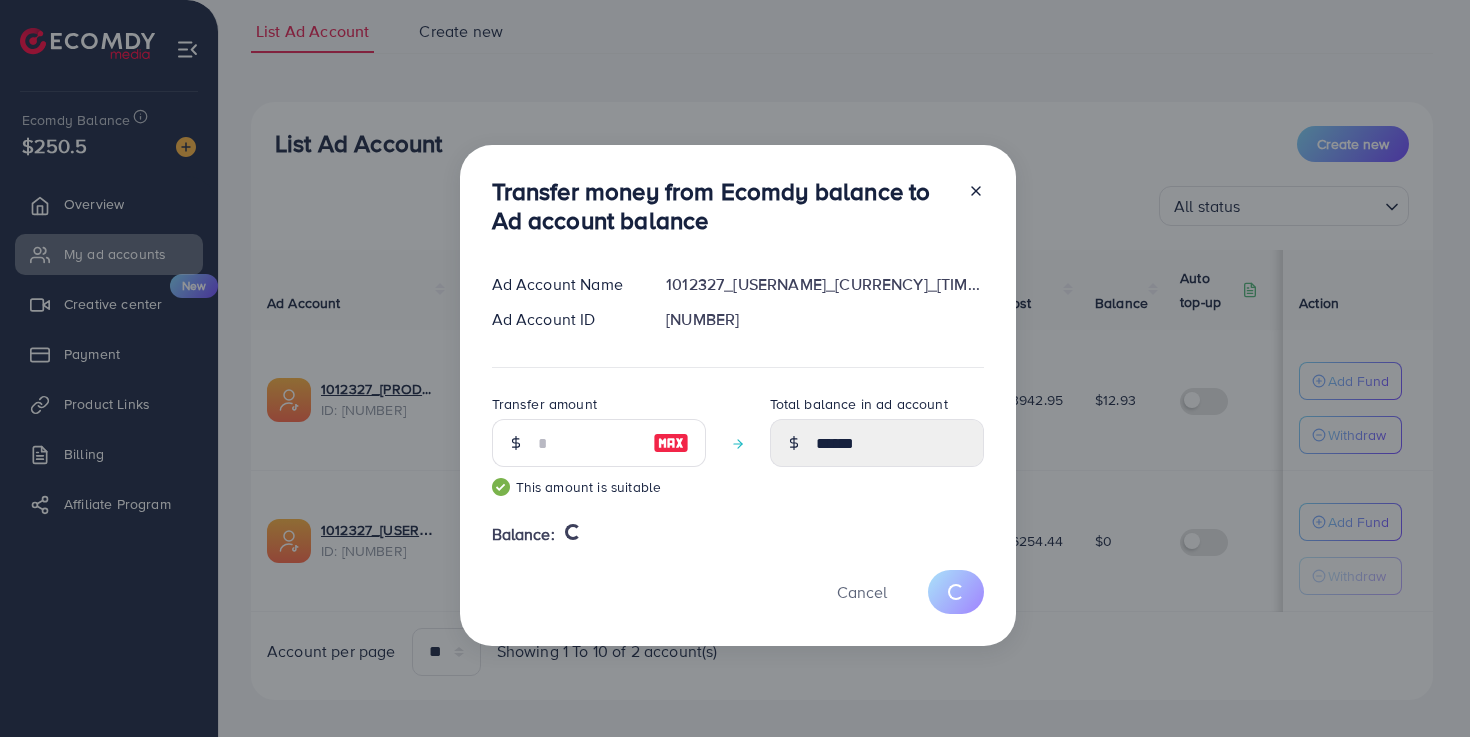 type 